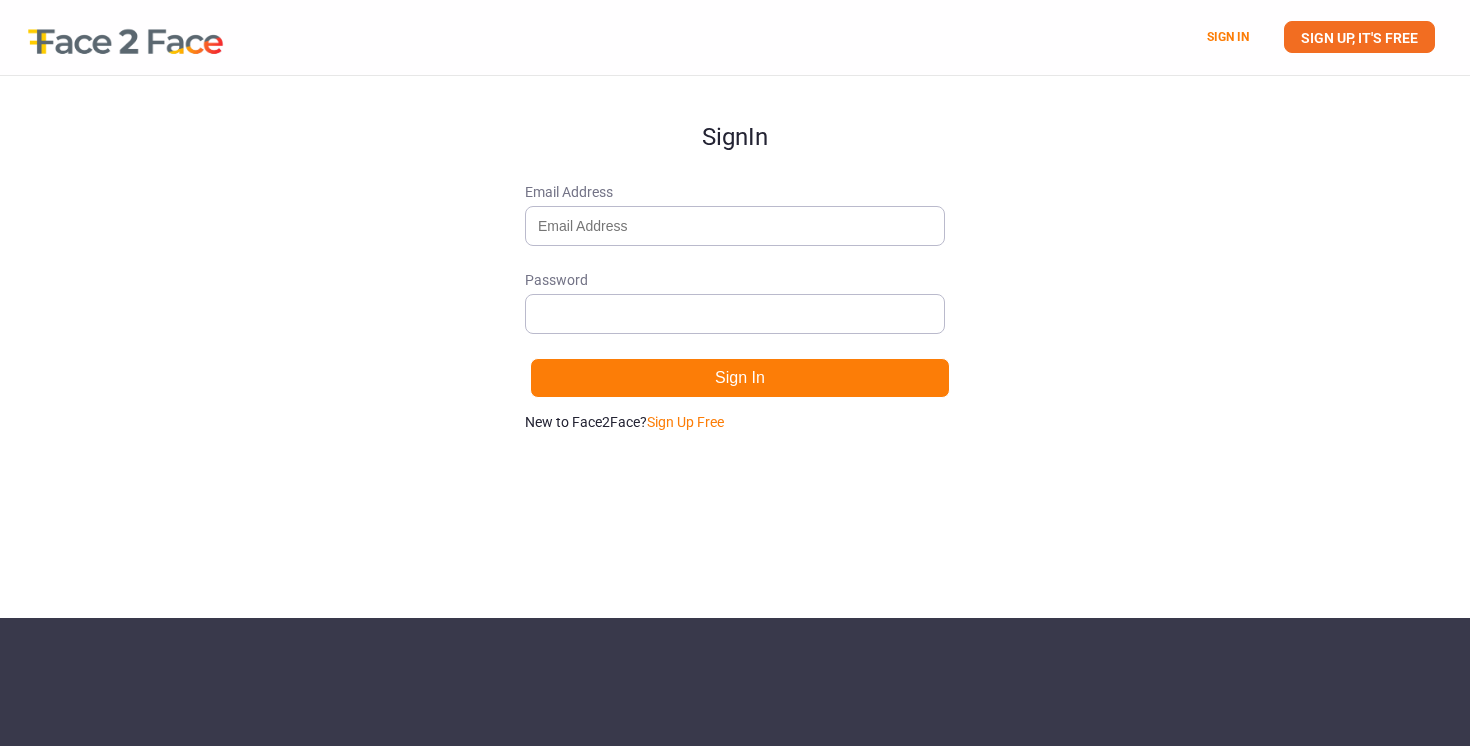 scroll, scrollTop: 0, scrollLeft: 0, axis: both 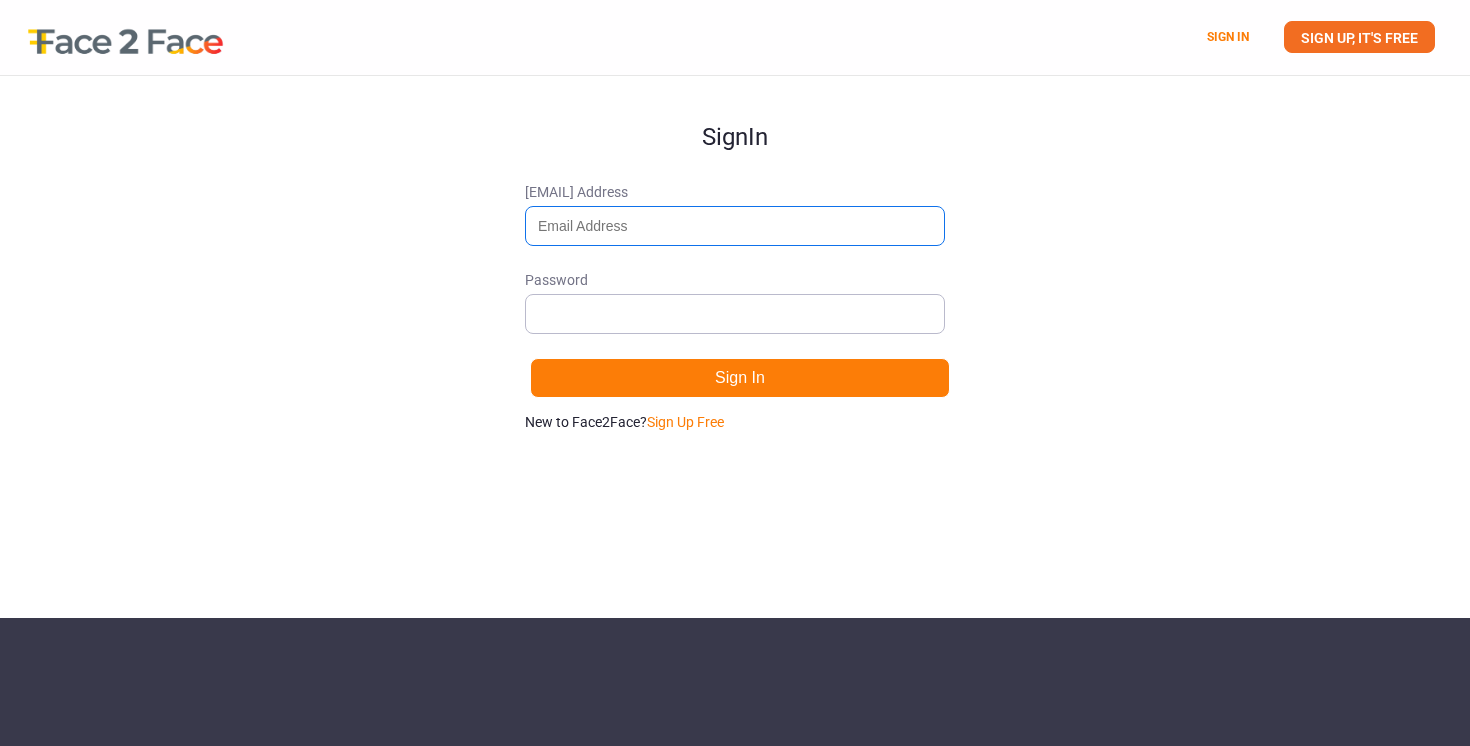 click on "Email Address" at bounding box center [735, 226] 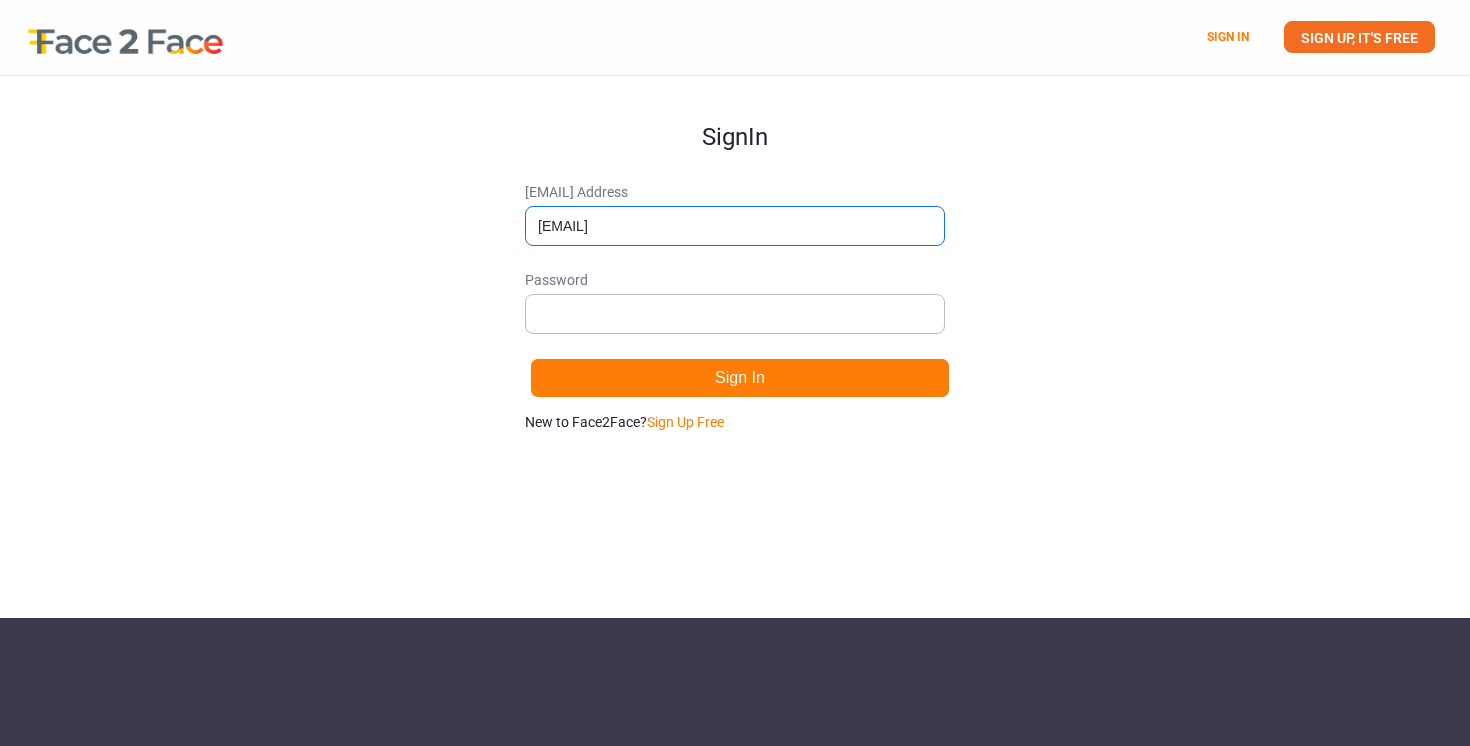 type on "swapan.contact@gmail.com" 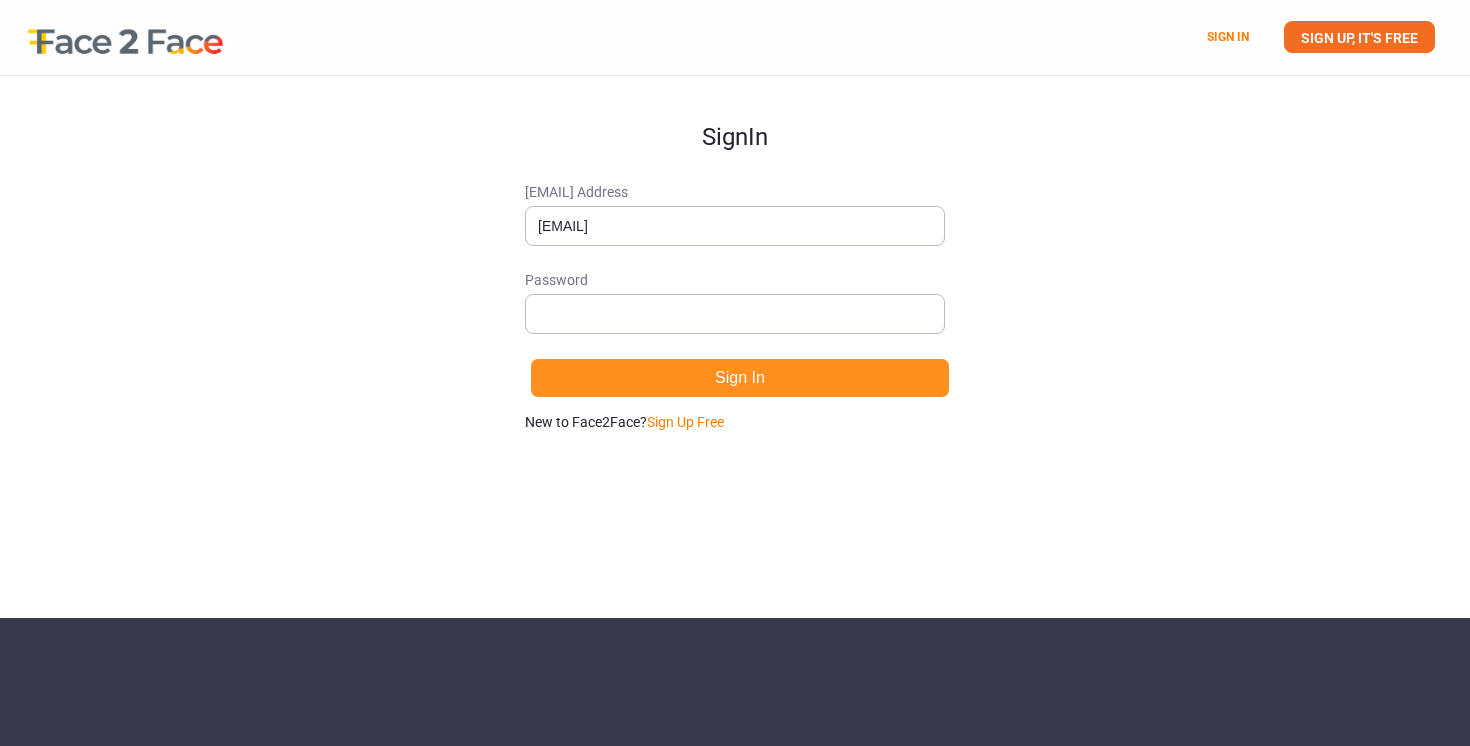 click on "Sign In" at bounding box center (740, 378) 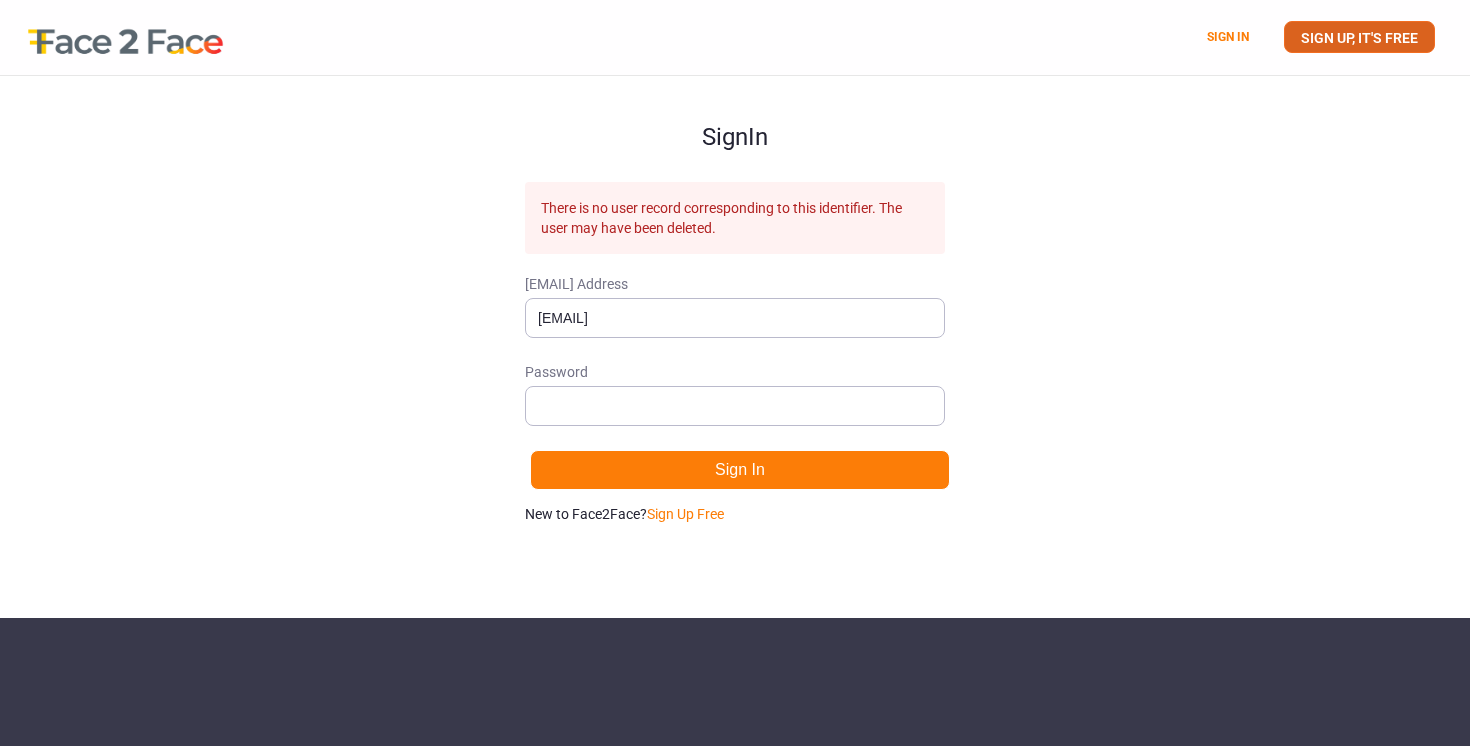 click on "SIGN UP, IT'S FREE" at bounding box center (1359, 37) 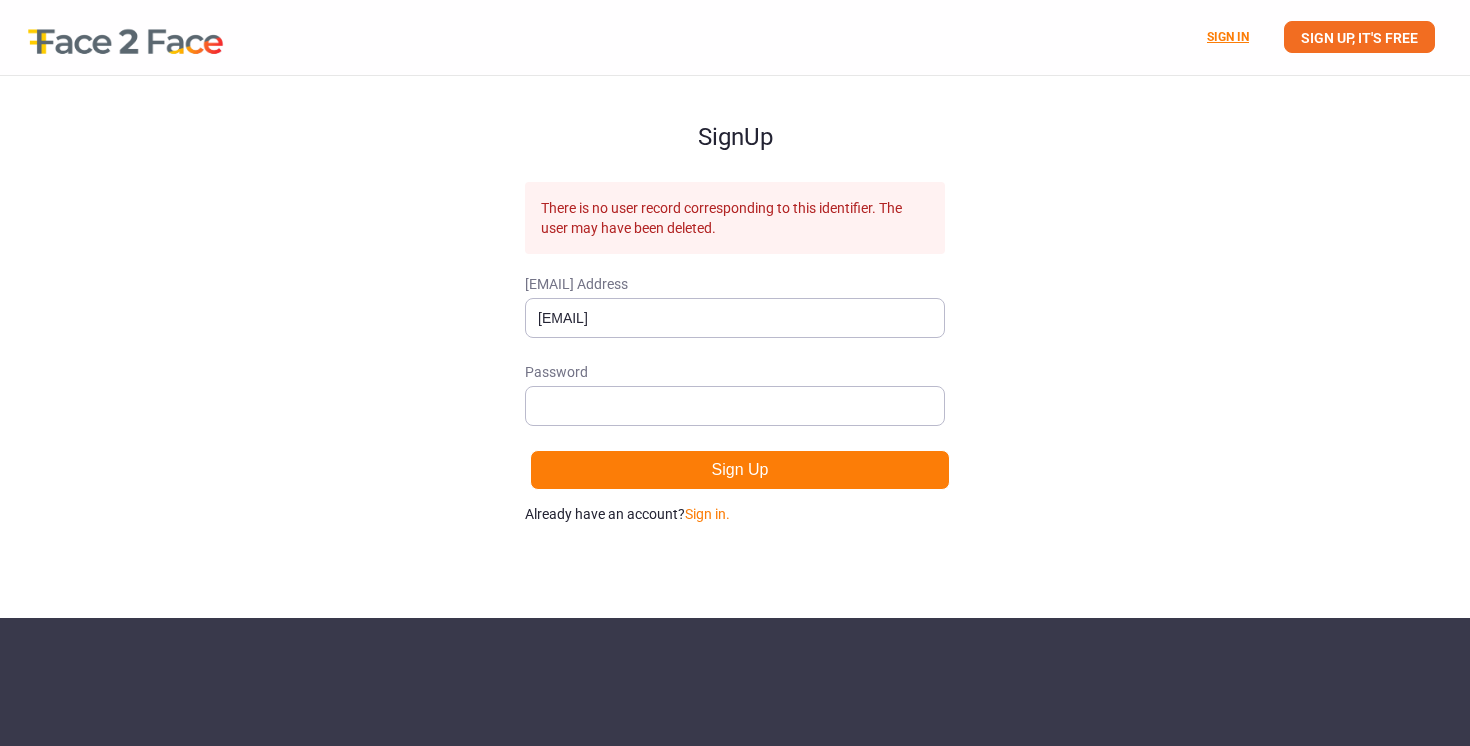 click on "SIGN IN" at bounding box center [1228, 37] 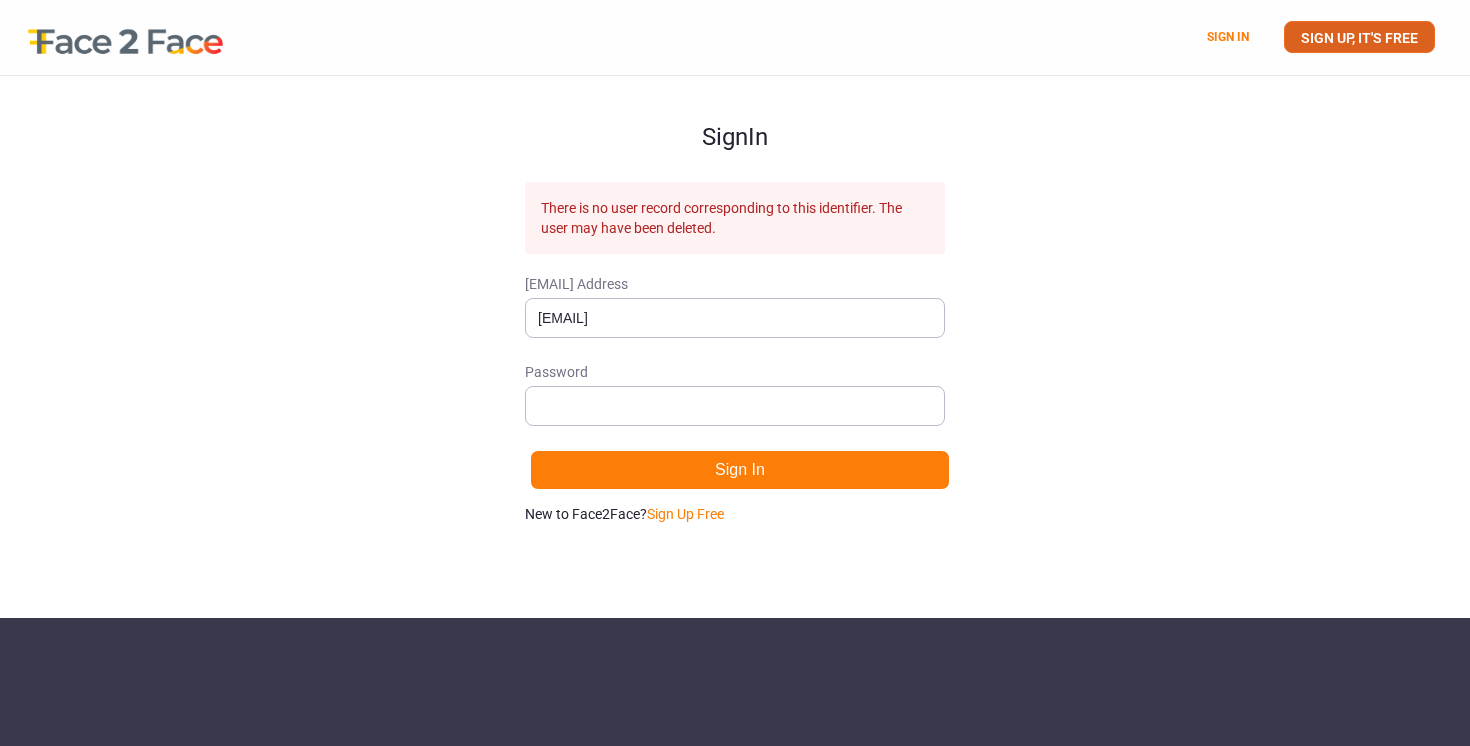 click on "SIGN UP, IT'S FREE" at bounding box center [1359, 37] 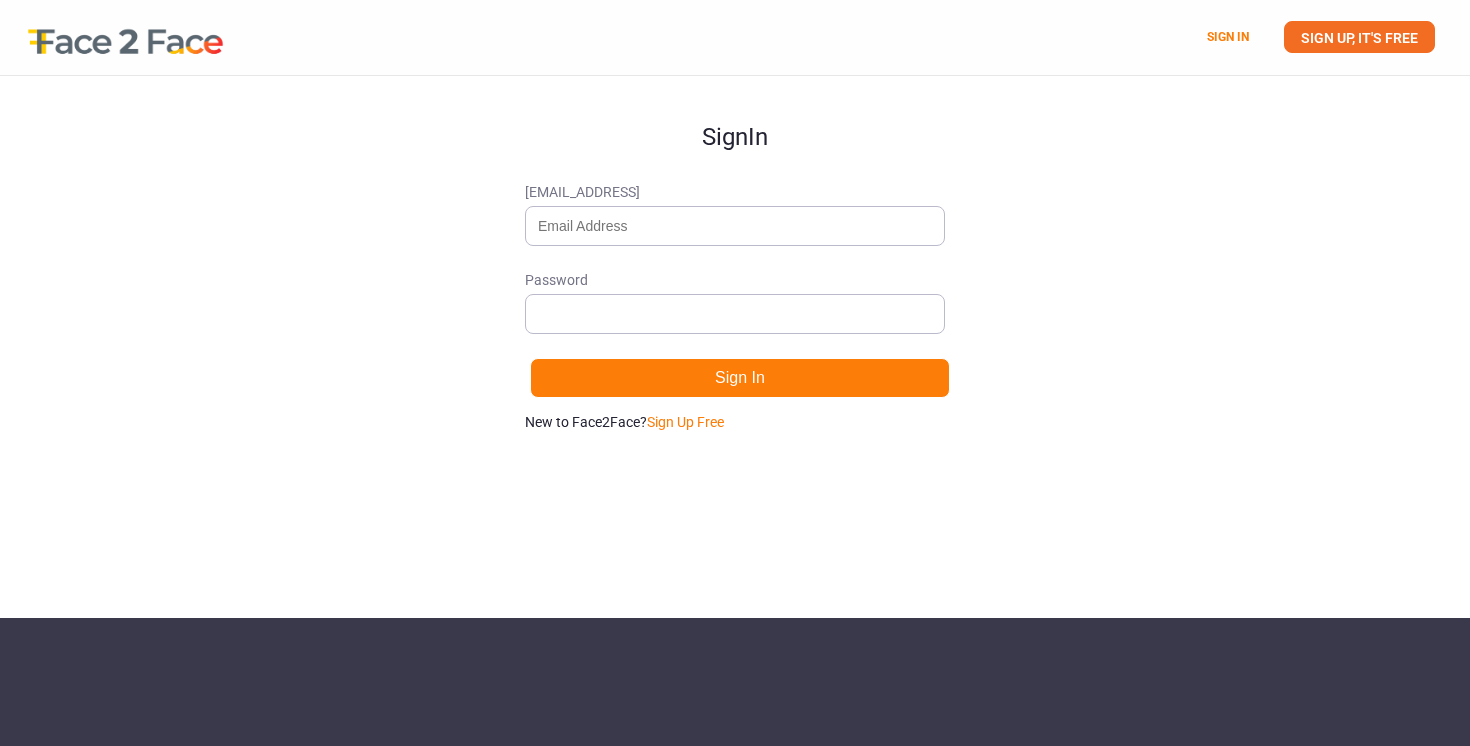scroll, scrollTop: 0, scrollLeft: 0, axis: both 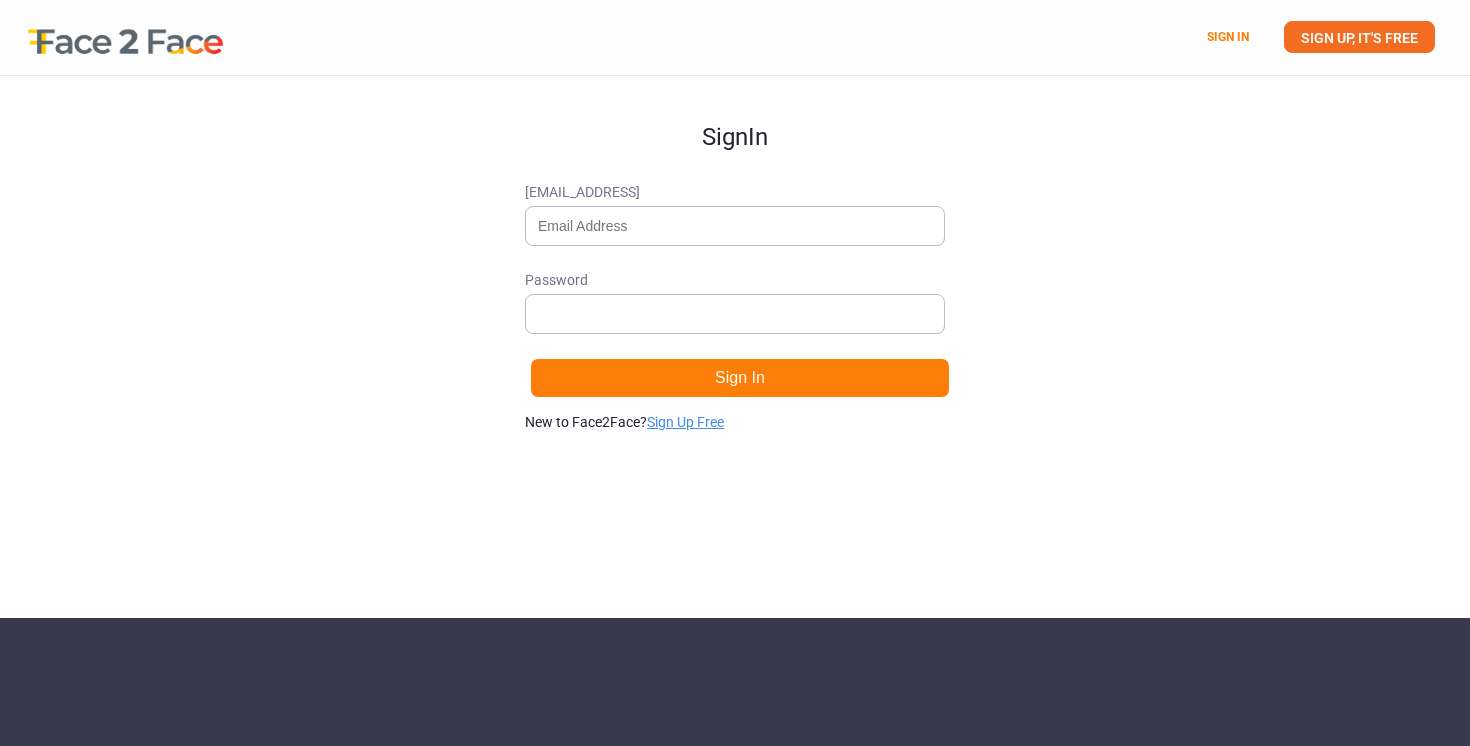 click on "Sign Up Free" at bounding box center (685, 422) 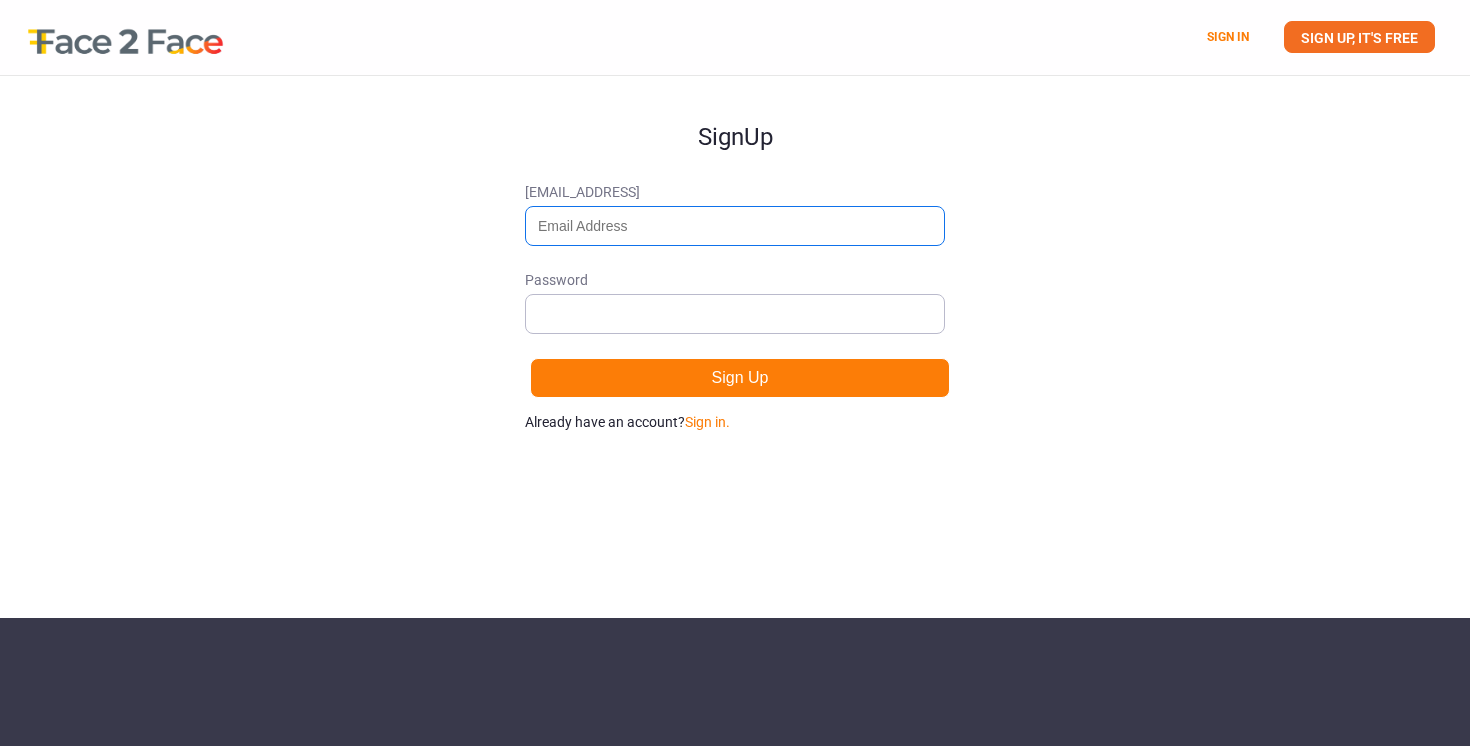 click on "[EMAIL_ADDRESS]" at bounding box center (735, 226) 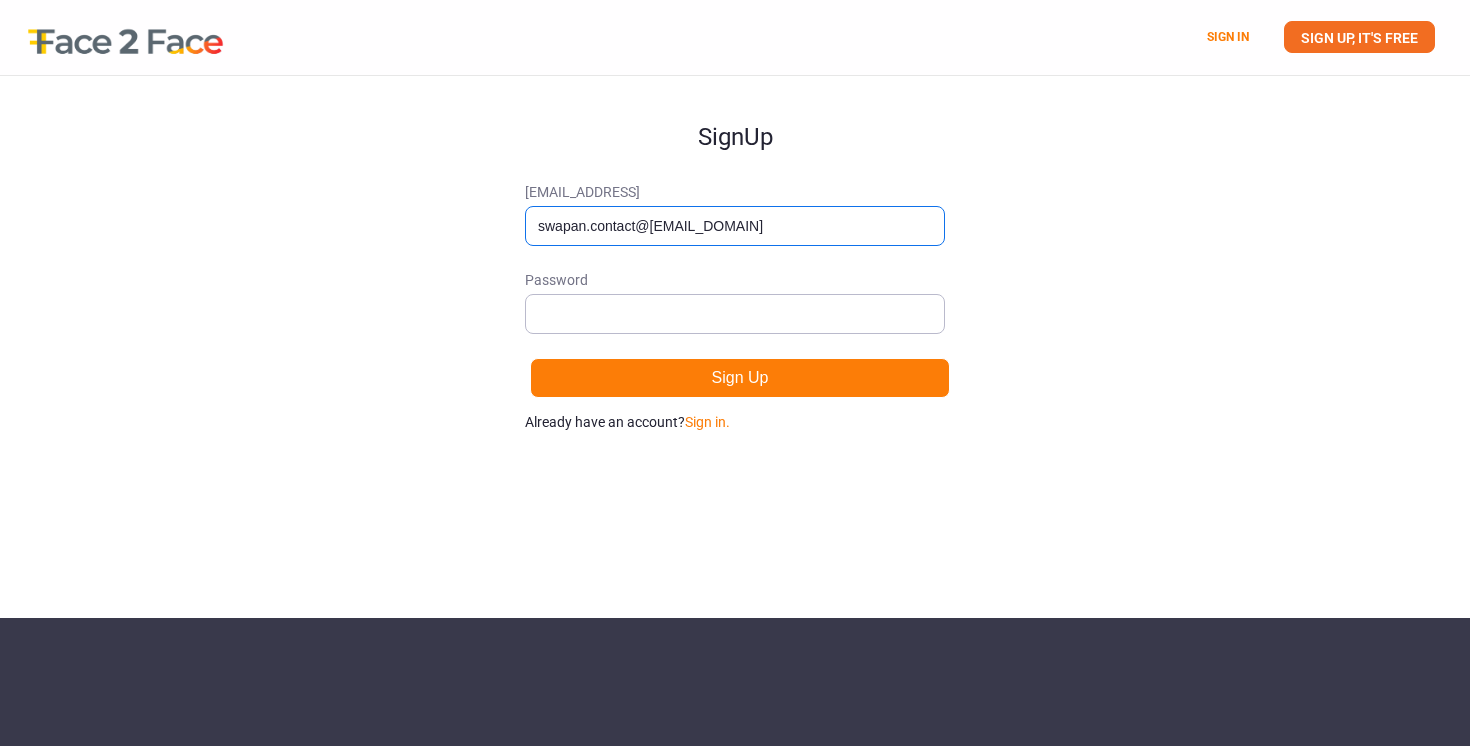 type on "swapan.contact@[EMAIL_DOMAIN]" 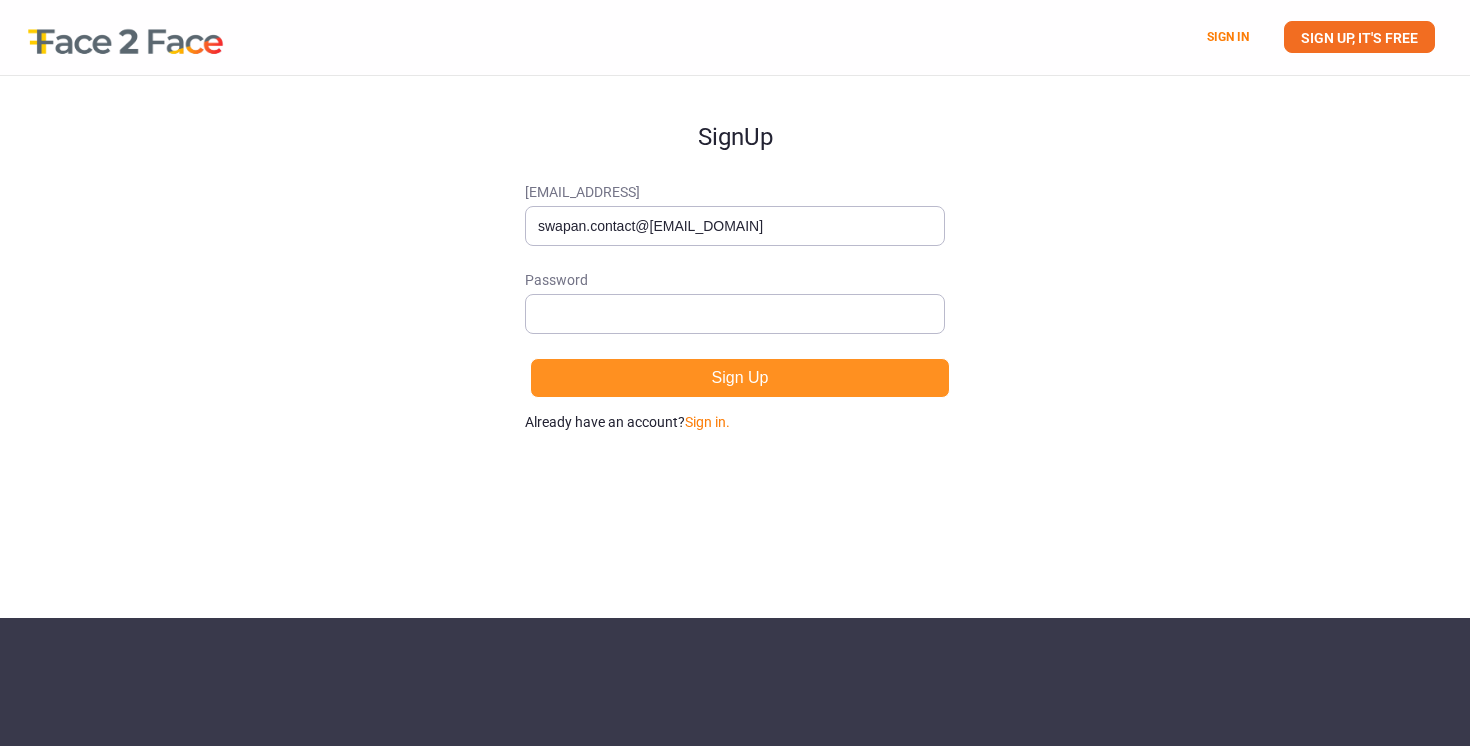 click on "Sign Up" at bounding box center (740, 378) 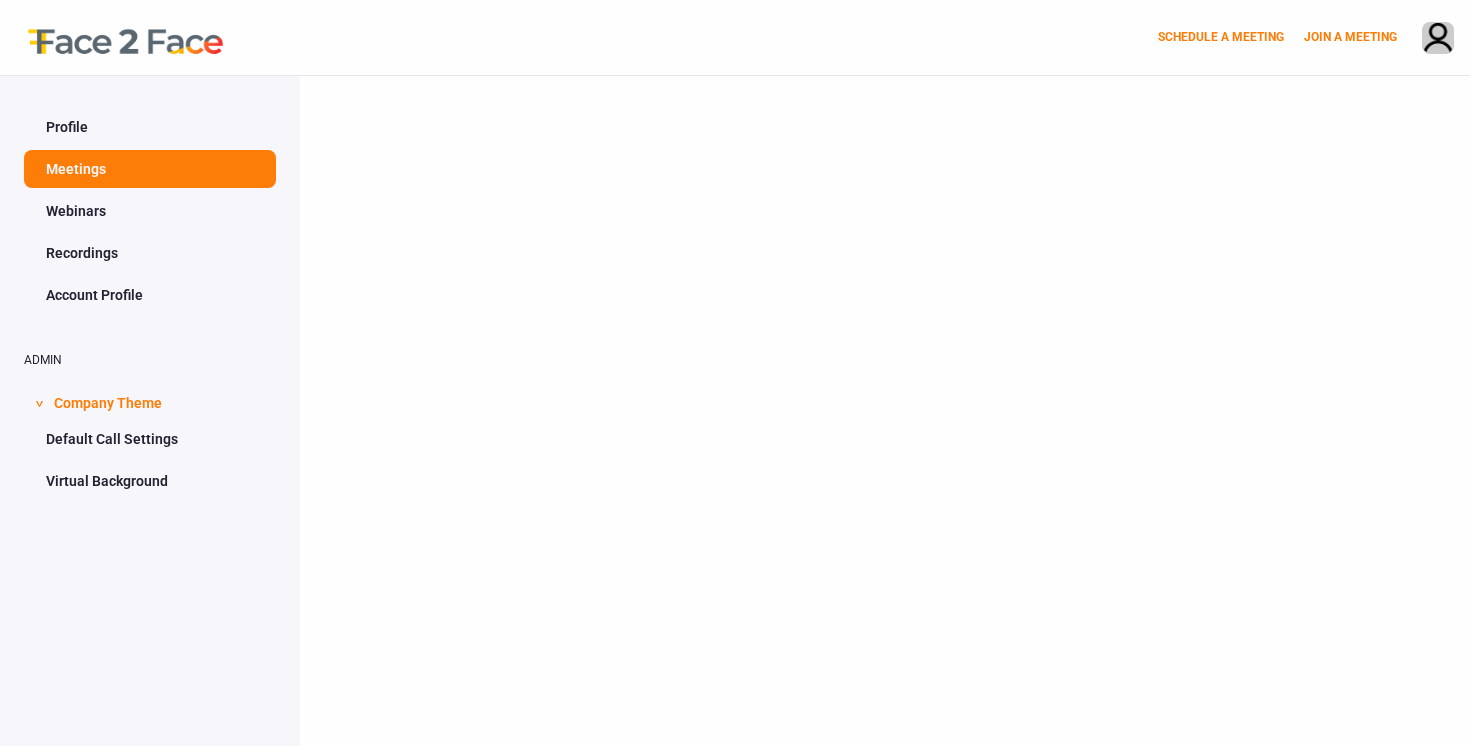 click at bounding box center (885, 449) 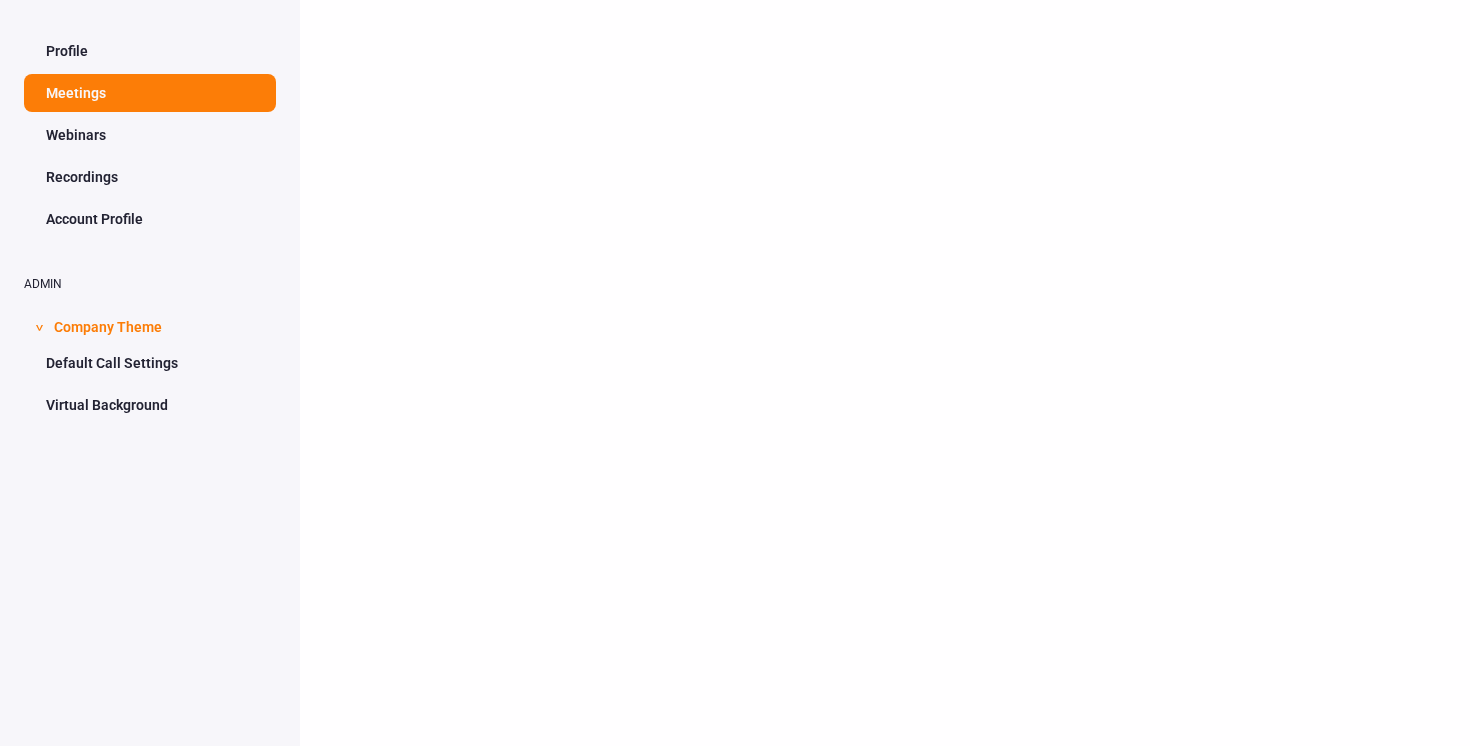 scroll, scrollTop: 0, scrollLeft: 0, axis: both 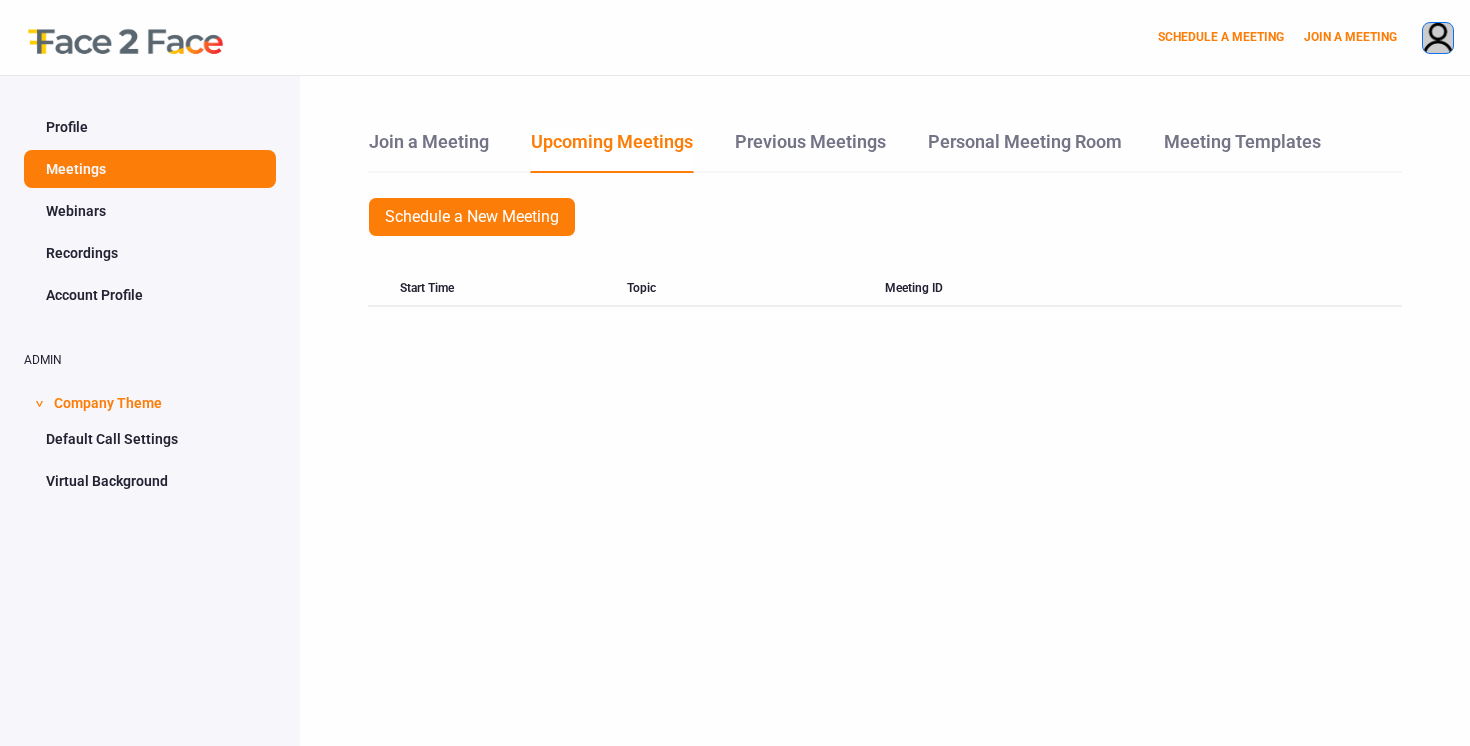 click at bounding box center (1438, 39) 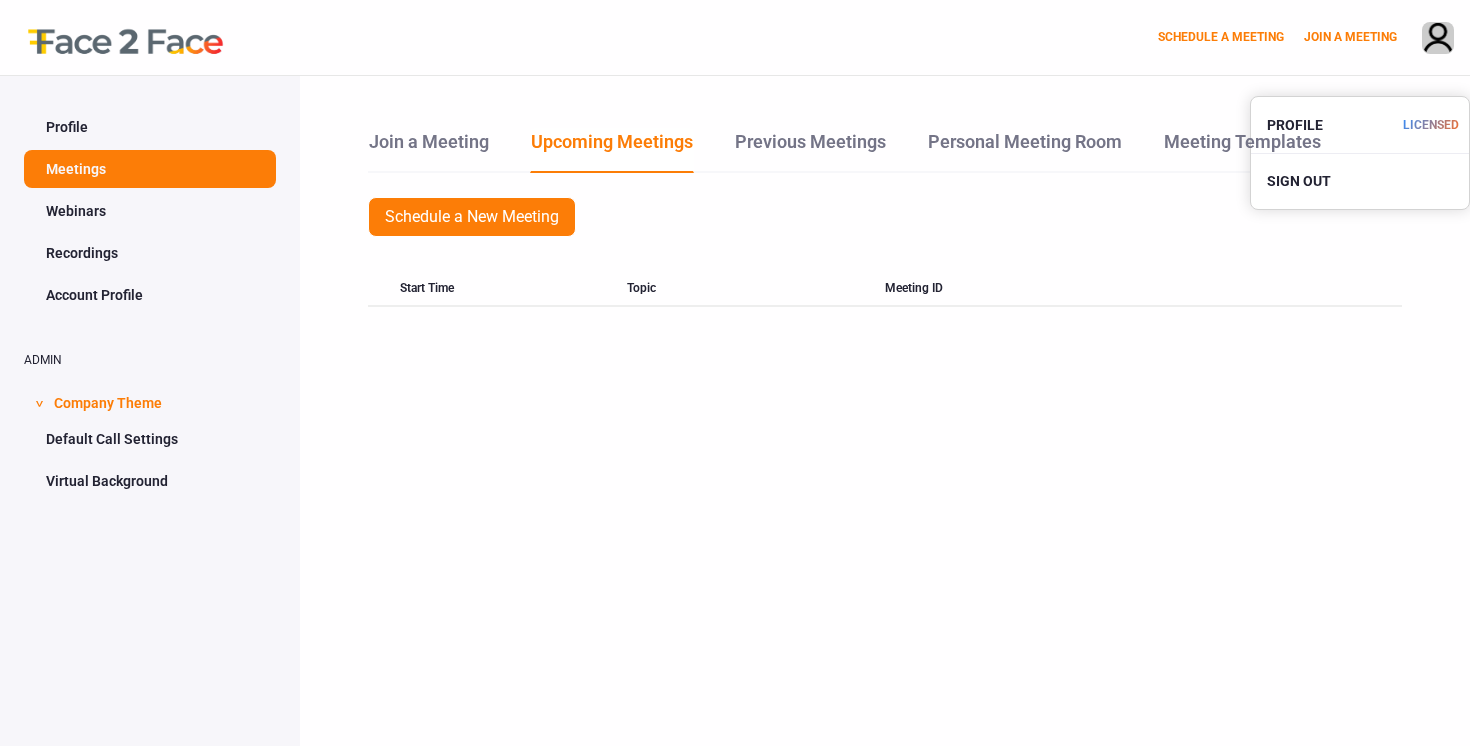 click on "Join a Meeting Upcoming Meetings Previous Meetings Personal Meeting Room Meeting Templates Schedule a New Meeting Start Time Topic Meeting ID" at bounding box center (885, 449) 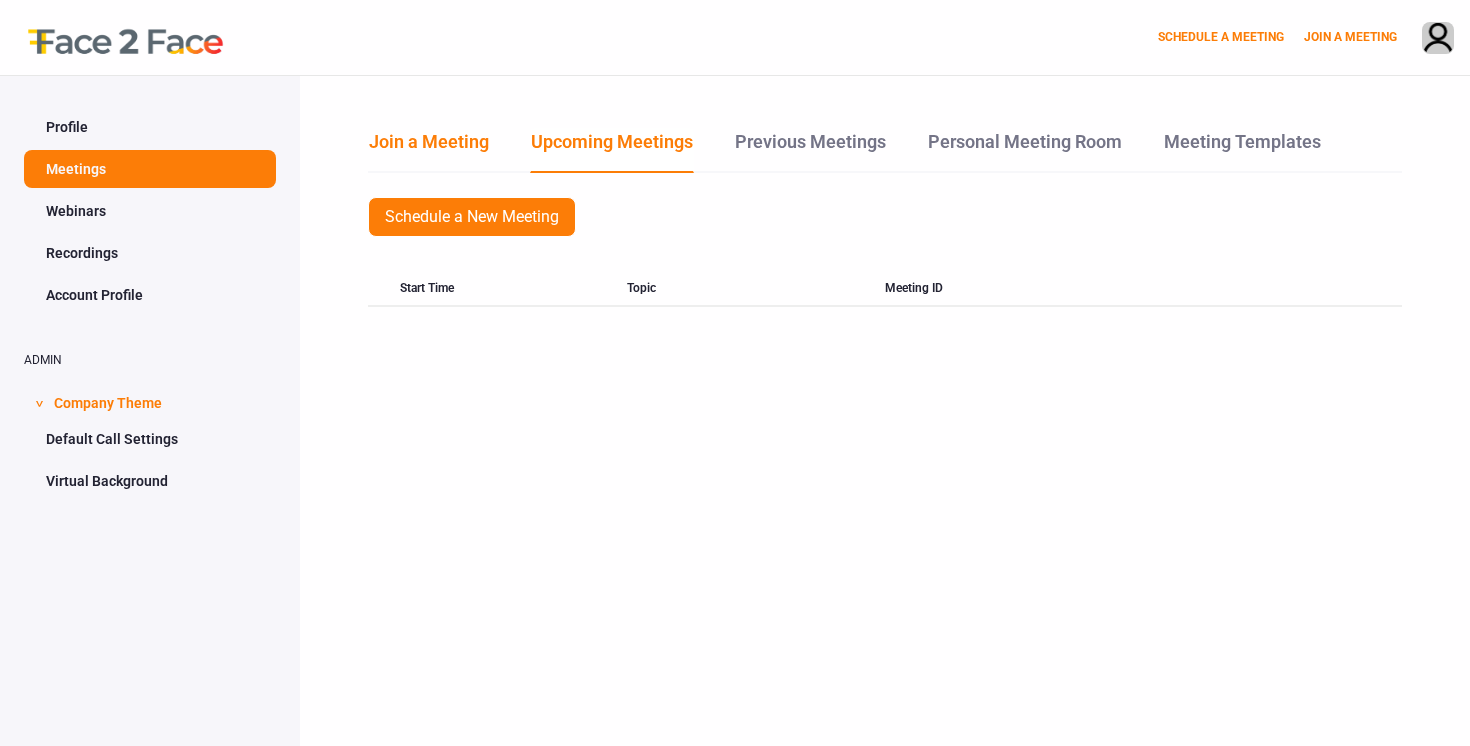 click on "Join a Meeting" at bounding box center (429, 149) 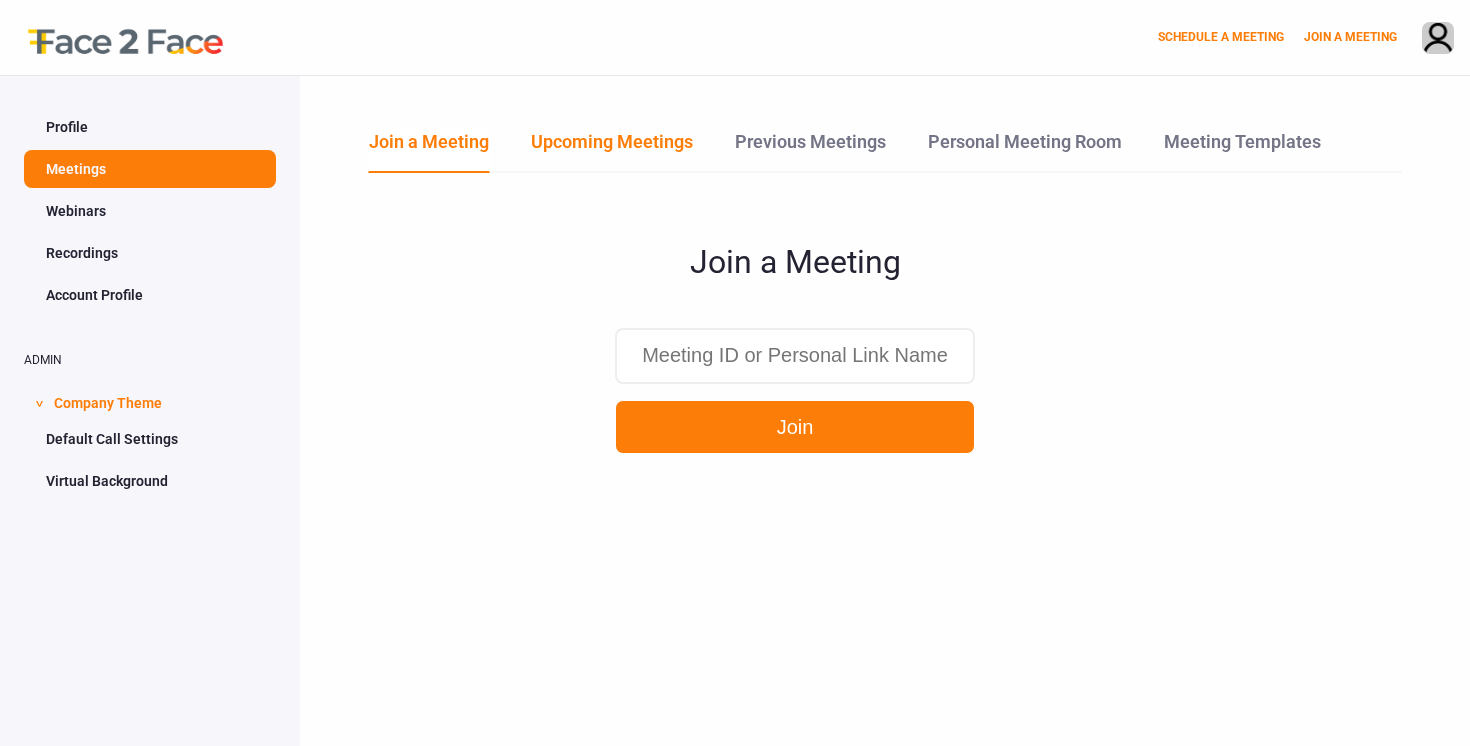 click on "Upcoming Meetings" at bounding box center [612, 149] 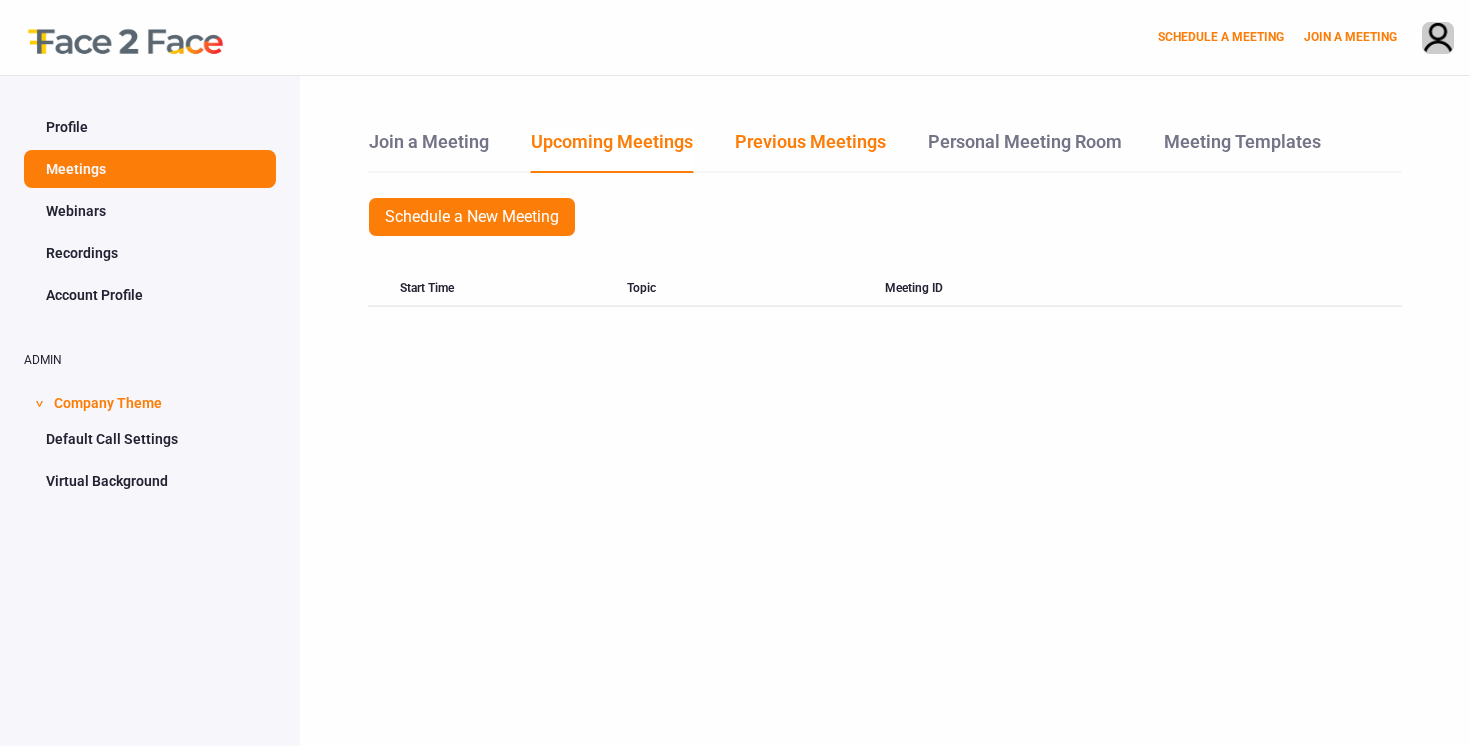 click on "Previous Meetings" at bounding box center [810, 149] 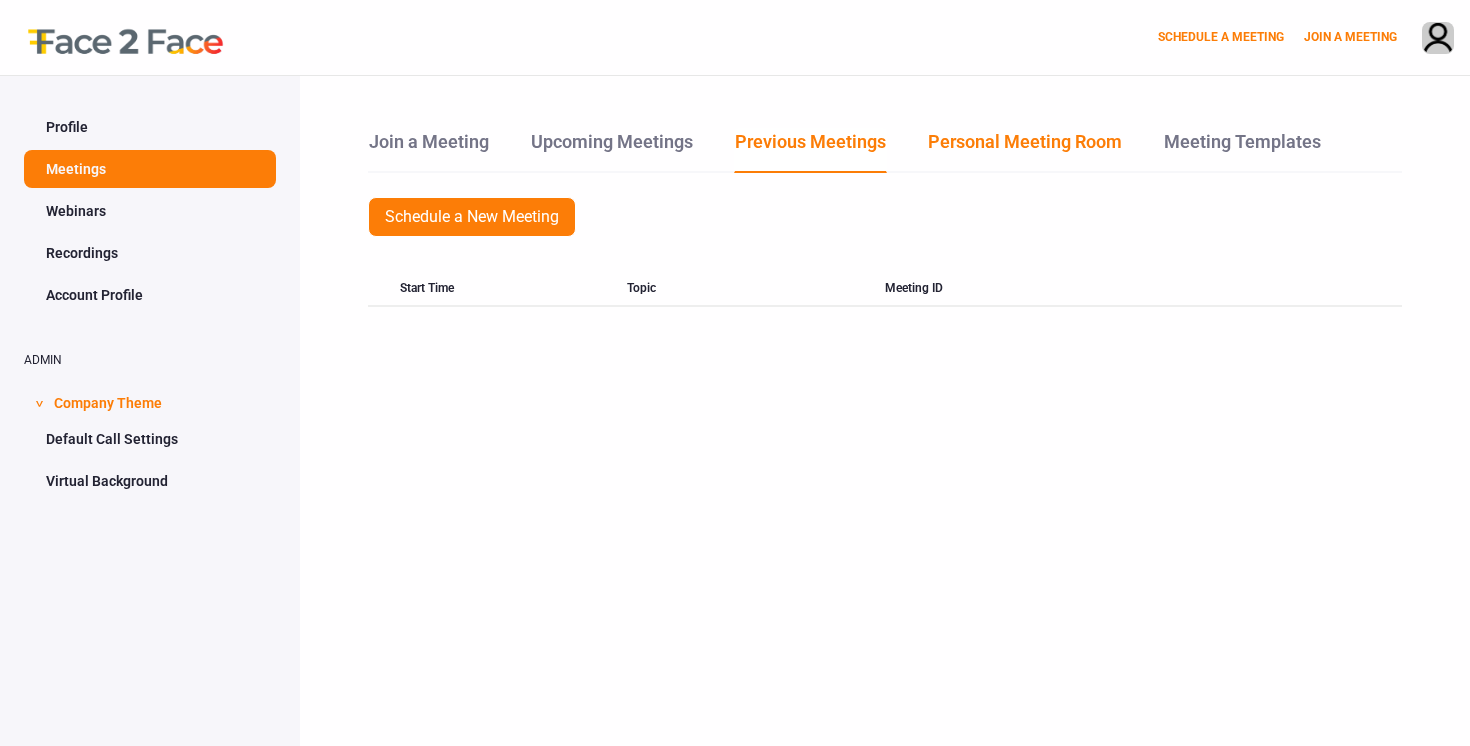 click on "Personal Meeting Room" at bounding box center (1025, 149) 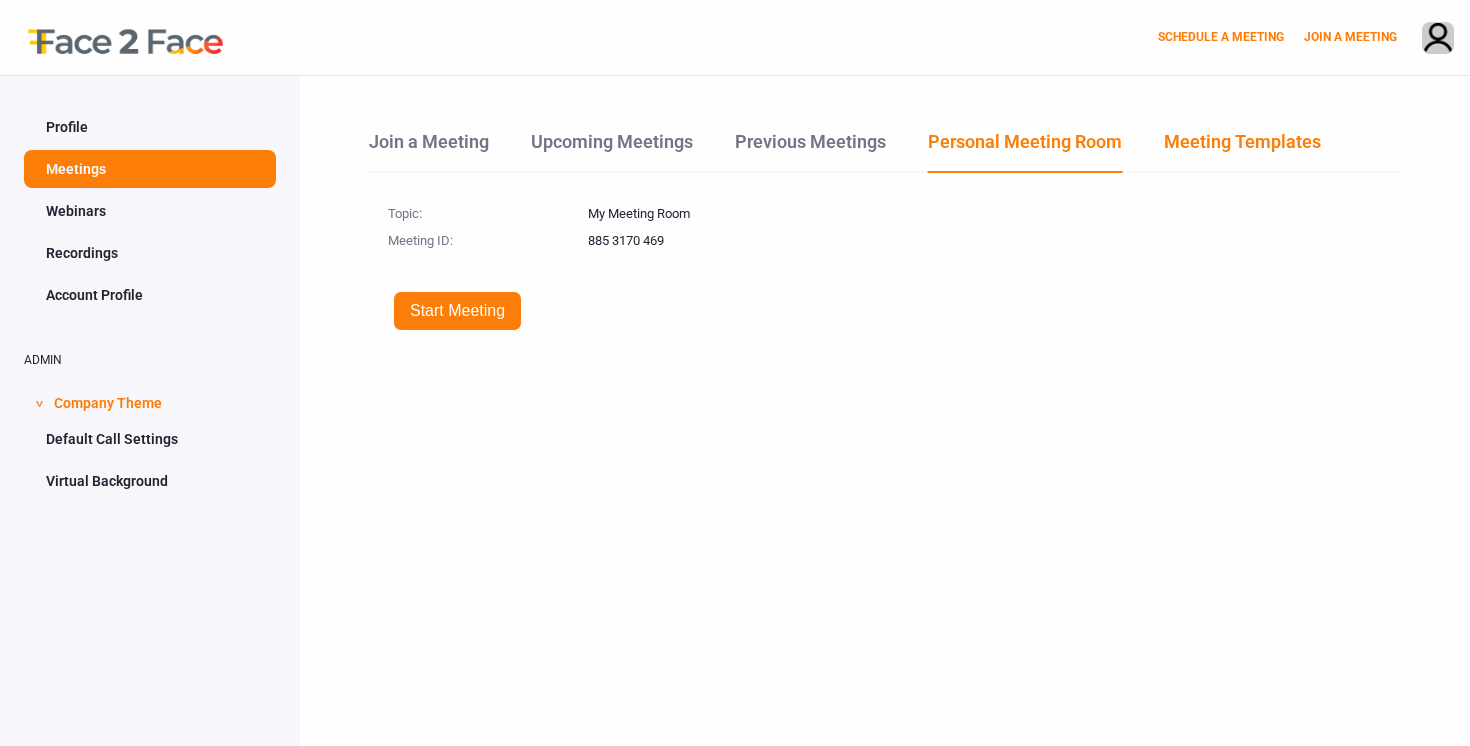 click on "Meeting Templates" at bounding box center [1242, 149] 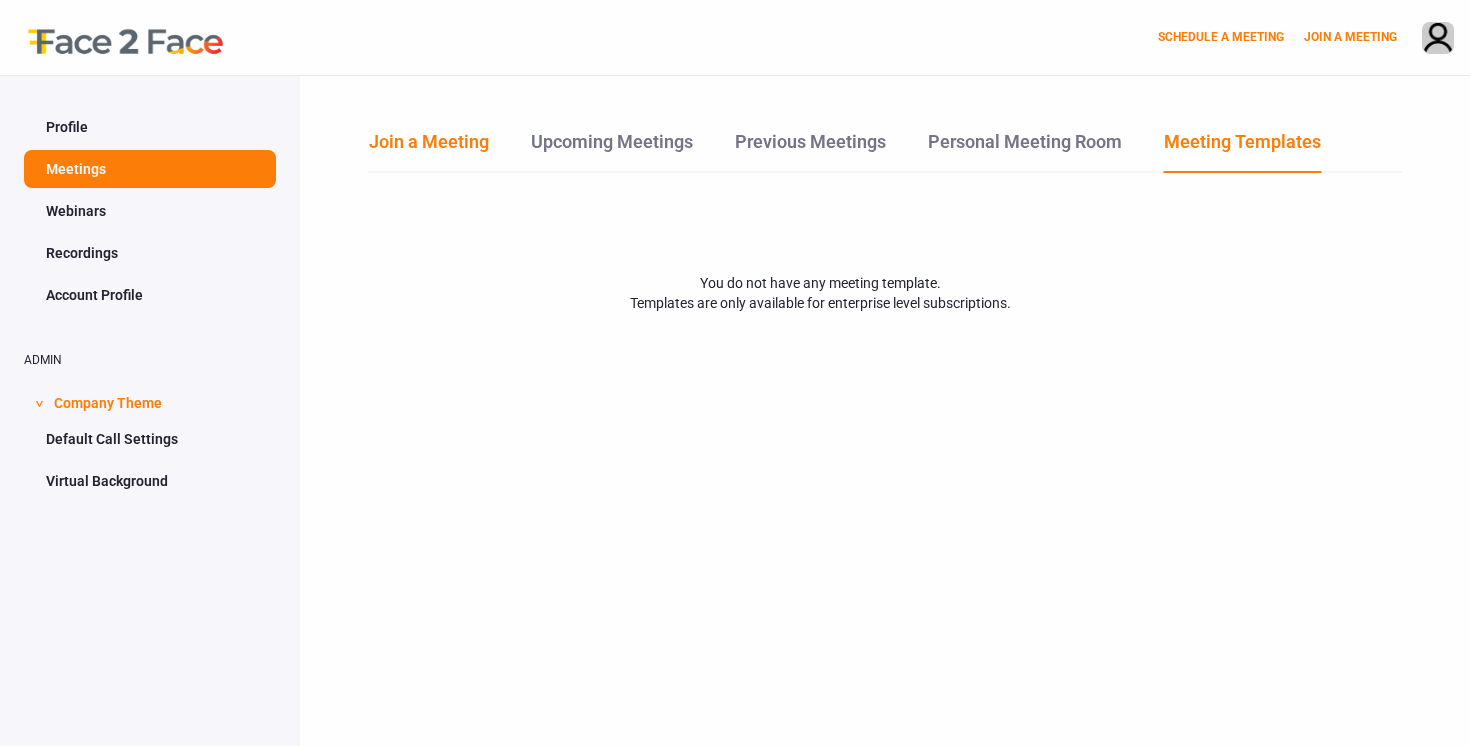 click on "Join a Meeting" at bounding box center [429, 149] 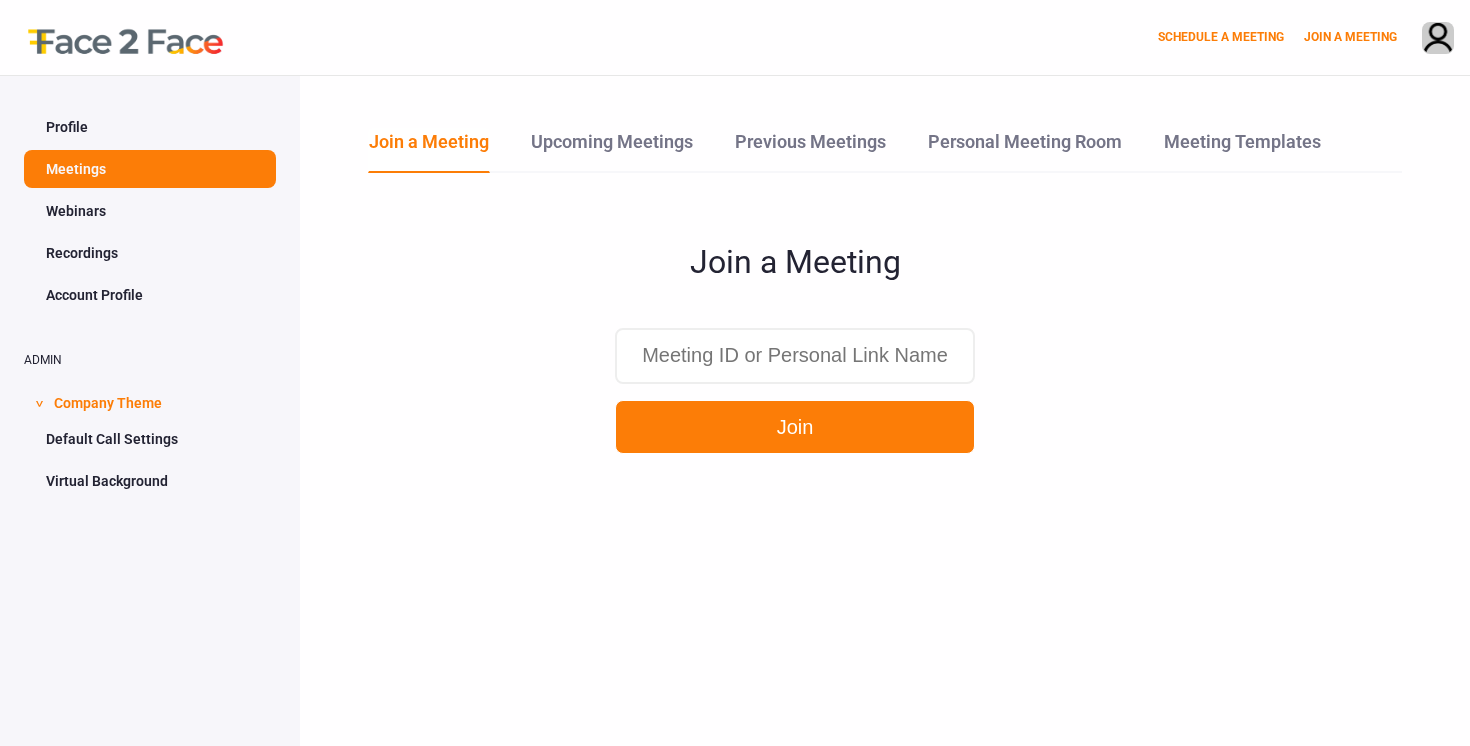 click on "Webinars" at bounding box center [150, 211] 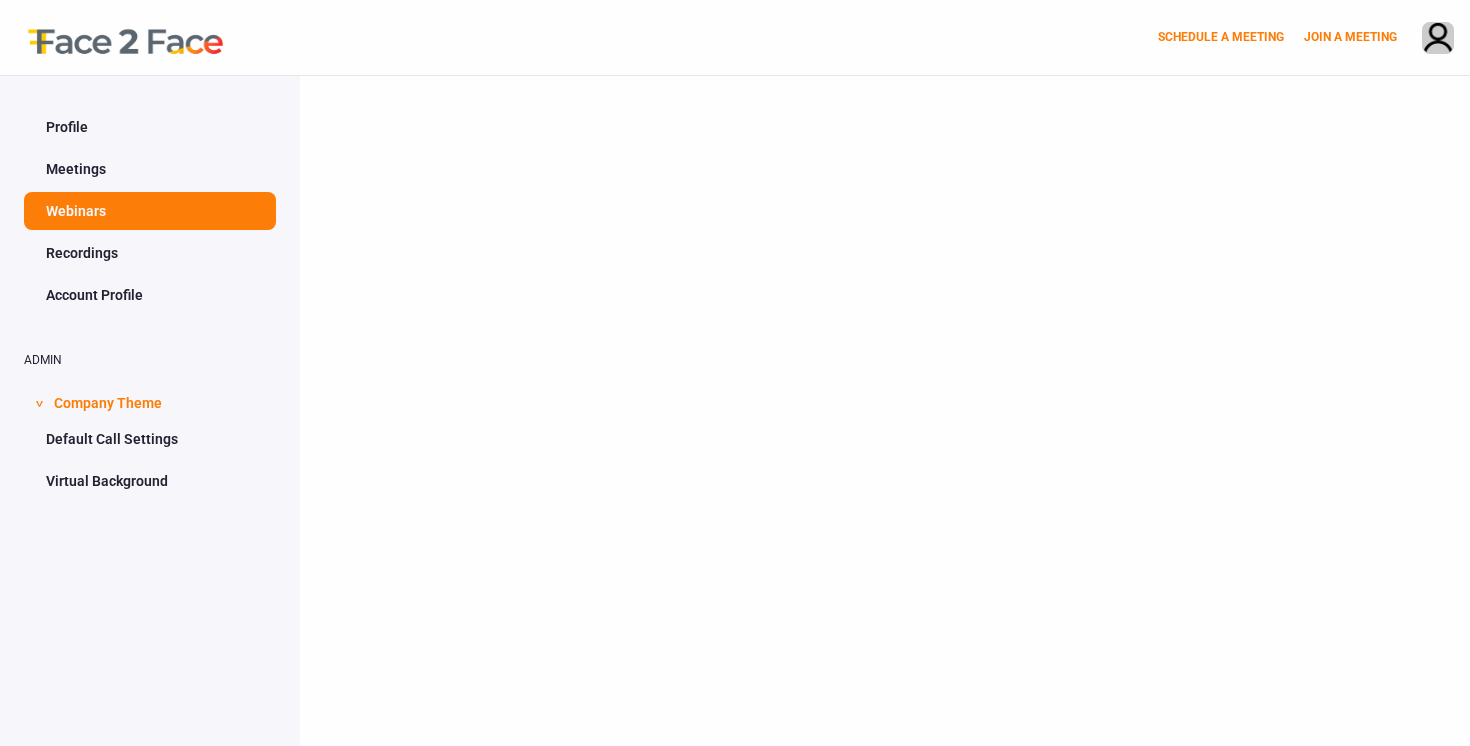 click on "Recordings" at bounding box center (150, 253) 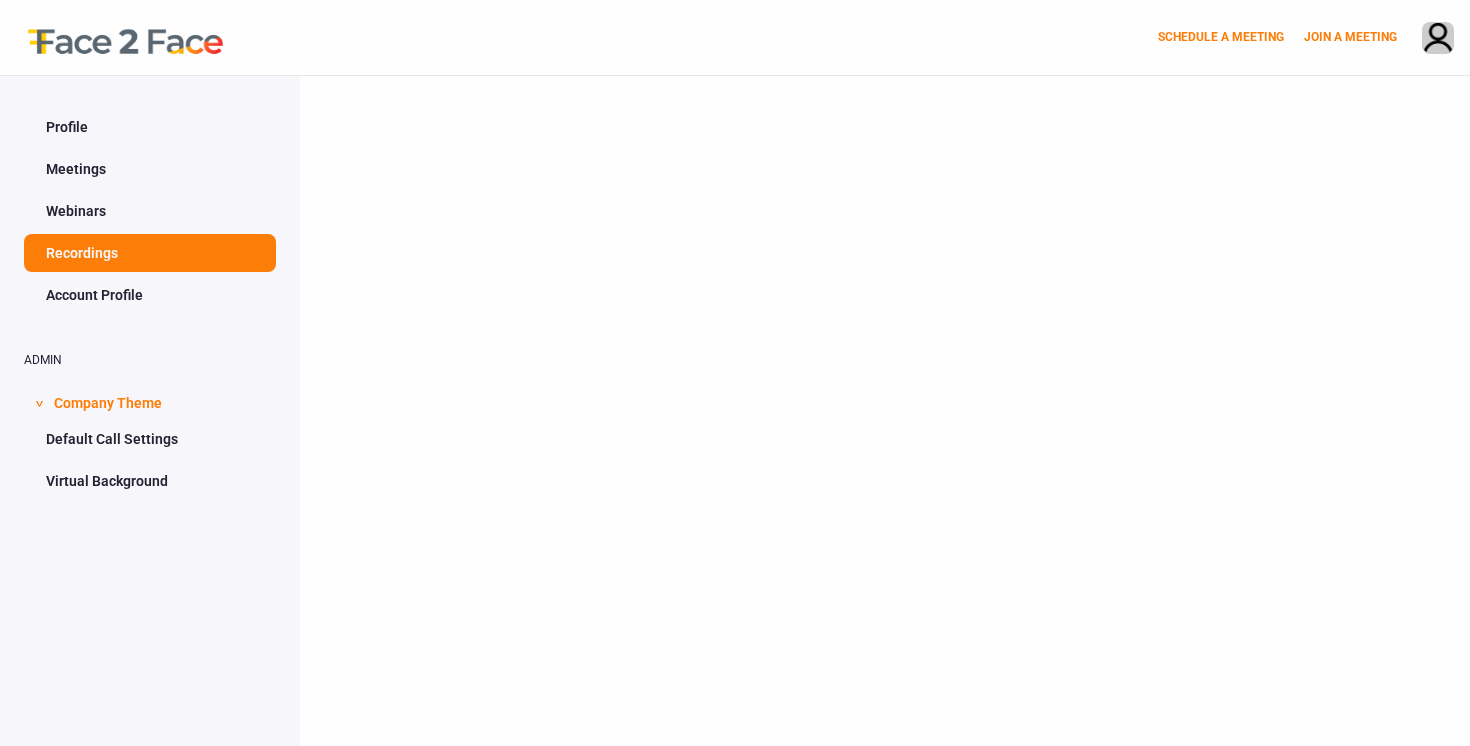 click on "Account Profile" at bounding box center [150, 295] 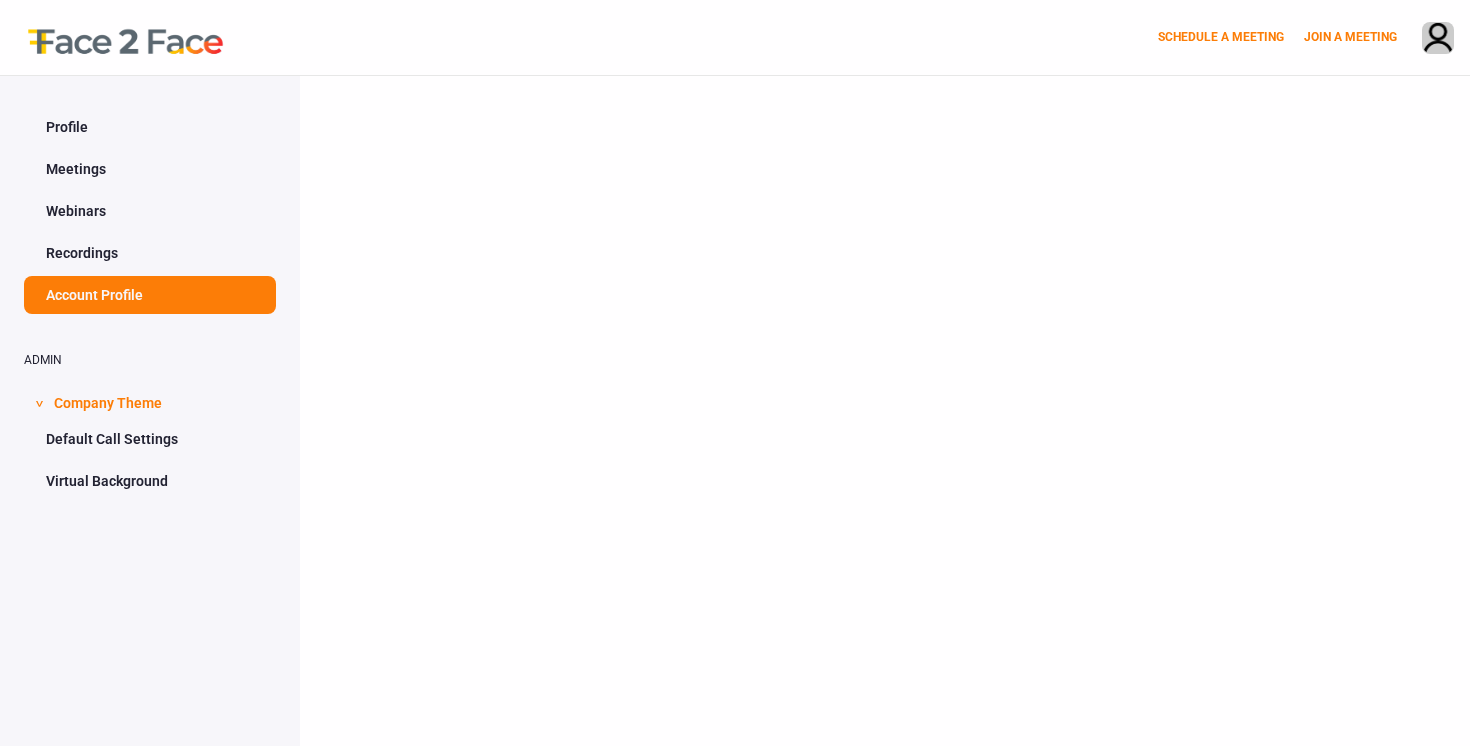 click on "Default Call Settings" at bounding box center (150, 439) 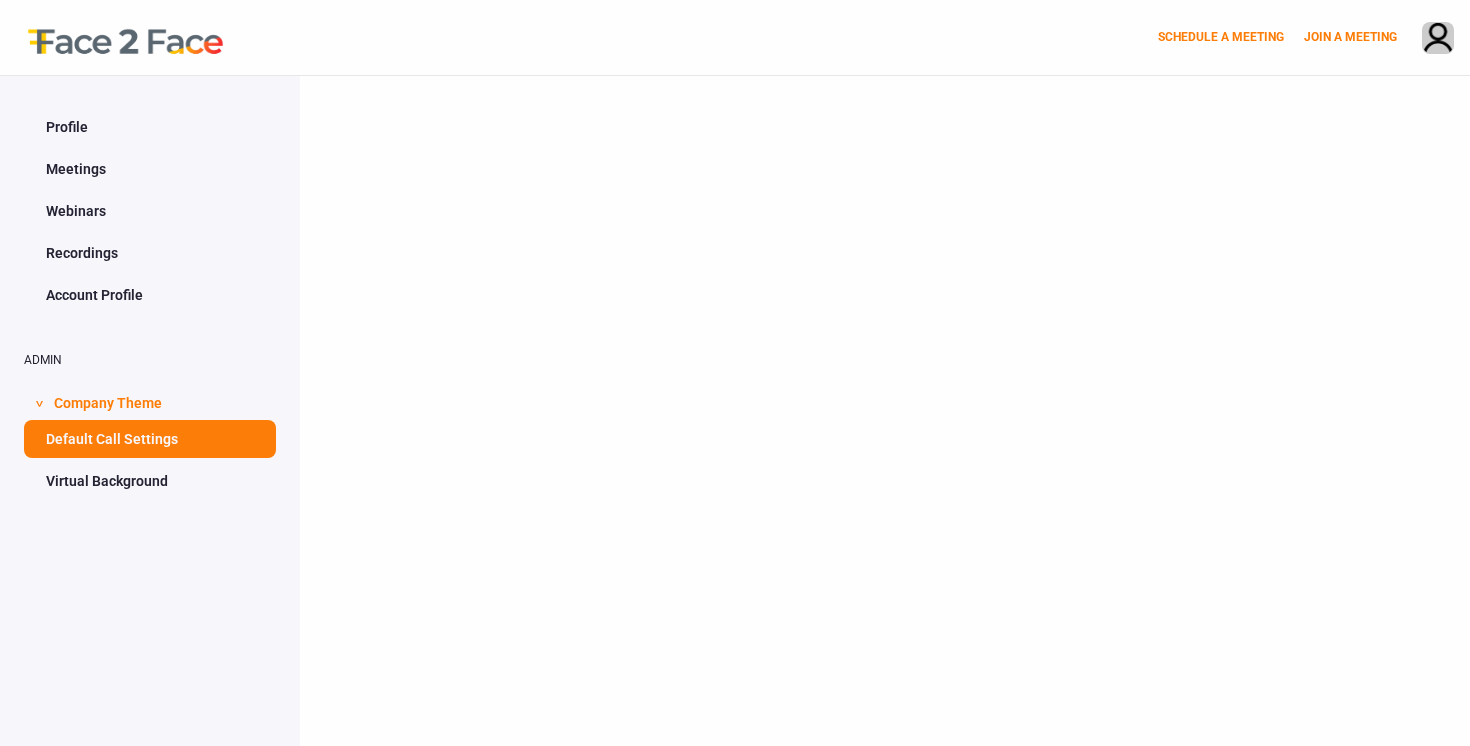 click on "Company Theme" at bounding box center (108, 401) 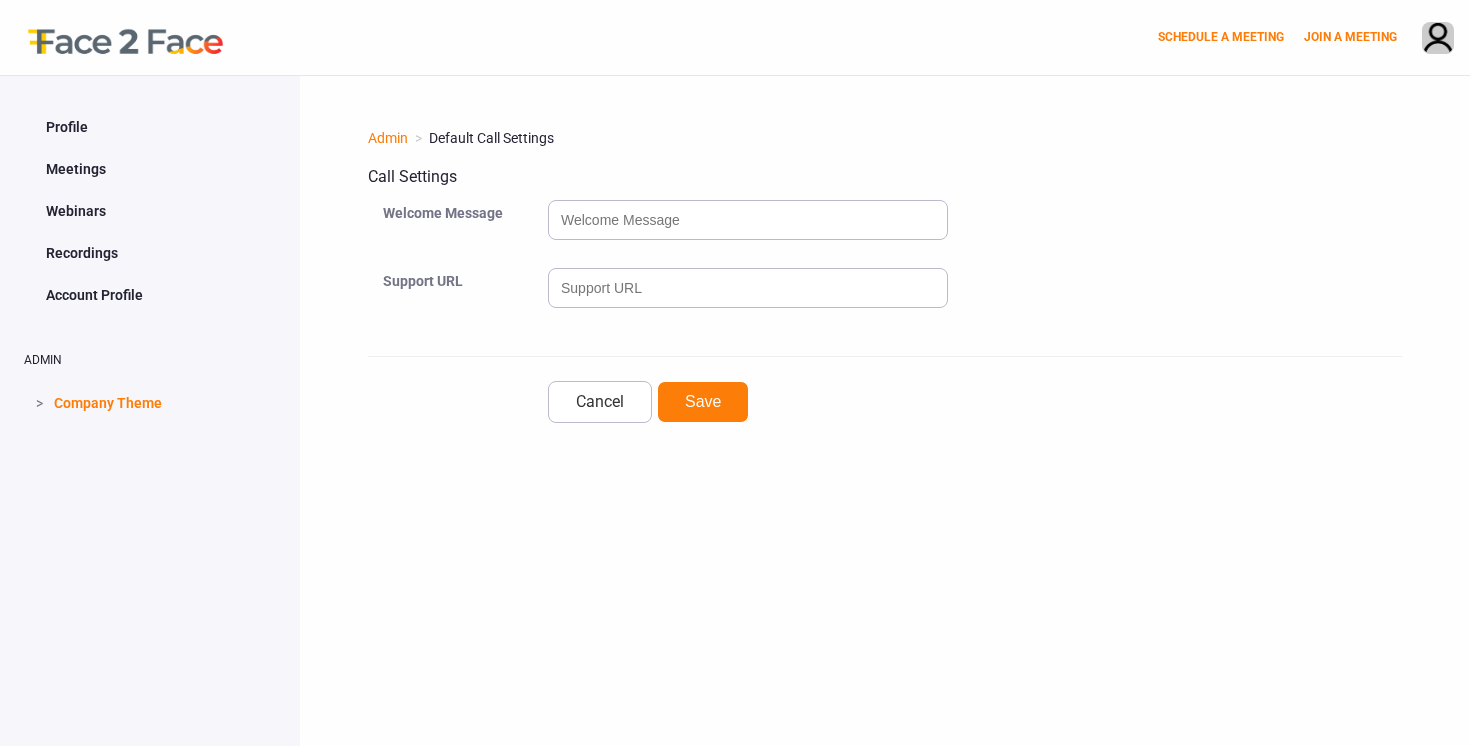 click on "Company Theme" at bounding box center [108, 401] 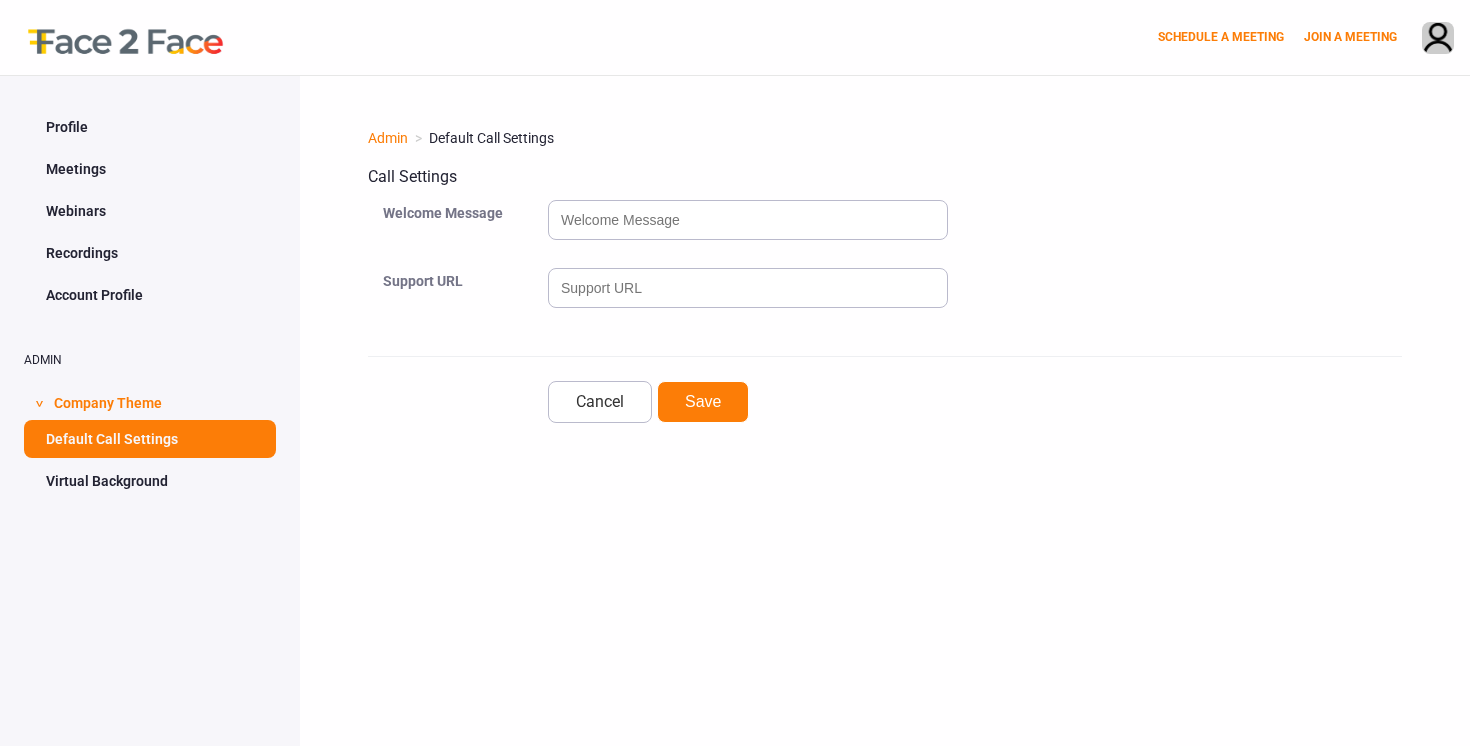 click on "Virtual Background" at bounding box center [150, 481] 